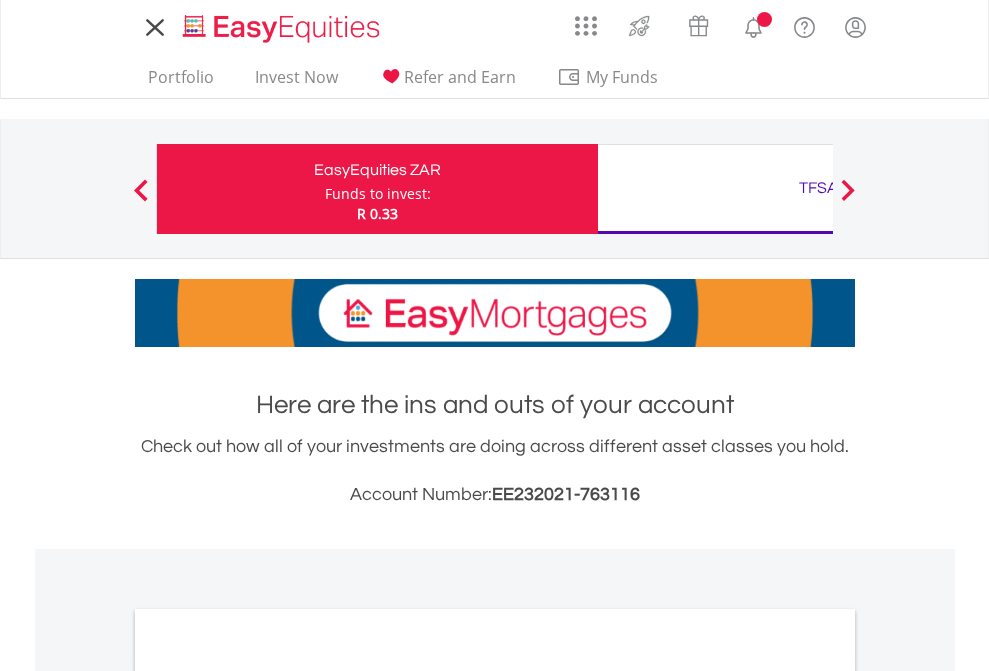 scroll, scrollTop: 0, scrollLeft: 0, axis: both 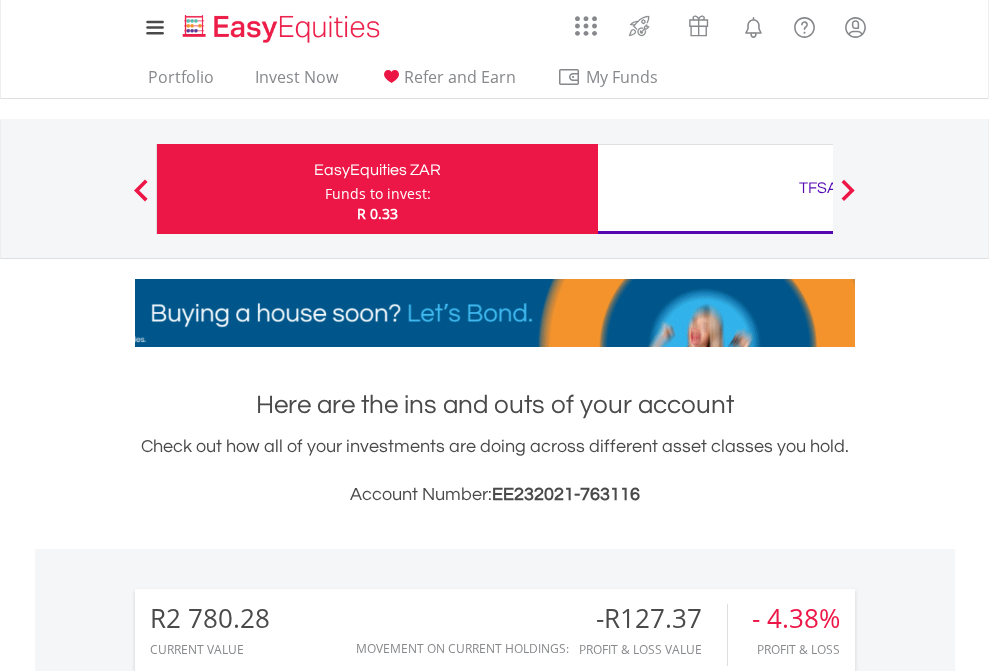 click on "Funds to invest:" at bounding box center [378, 194] 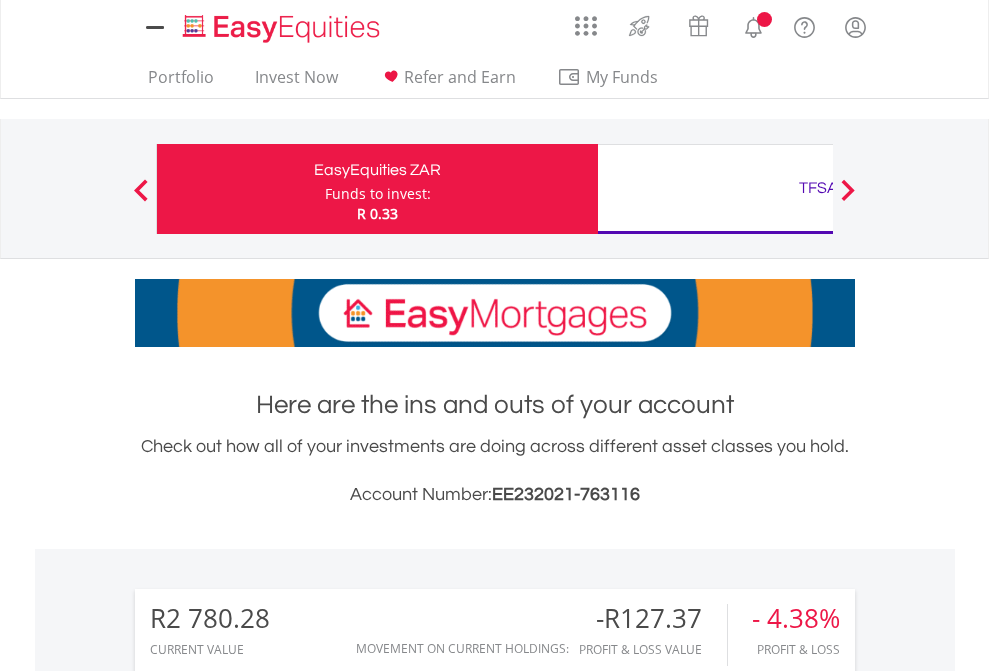 scroll, scrollTop: 0, scrollLeft: 0, axis: both 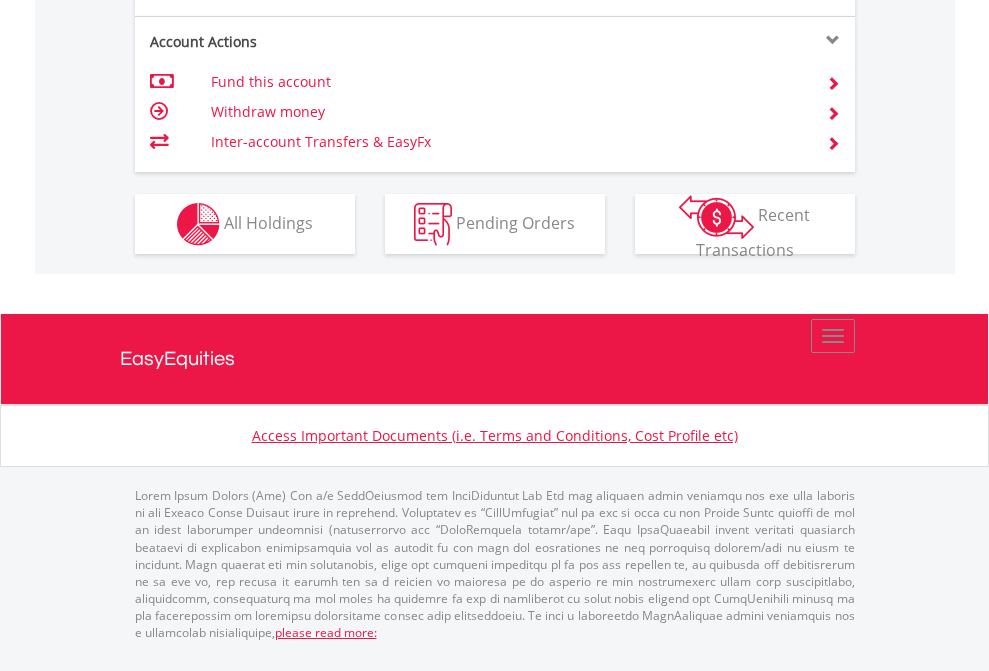 click on "Investment types" at bounding box center (706, -337) 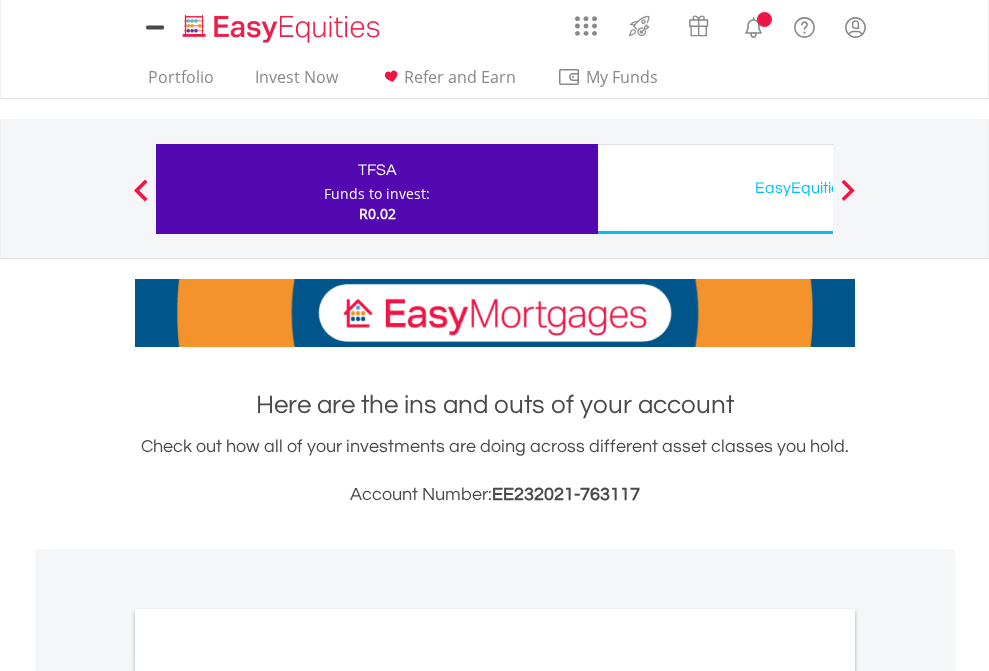 scroll, scrollTop: 0, scrollLeft: 0, axis: both 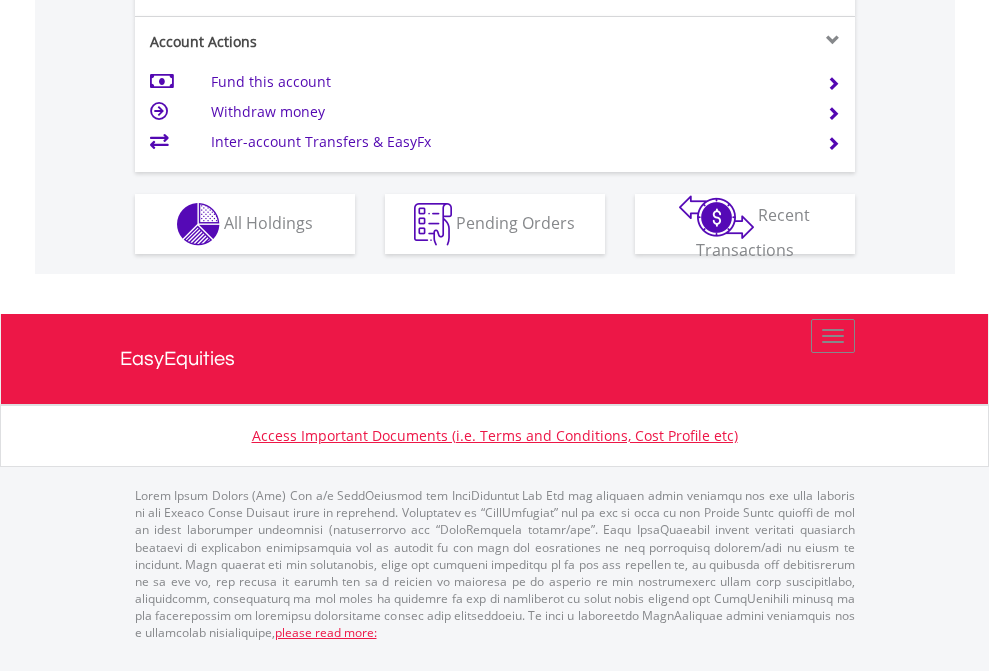 click on "Investment types" at bounding box center [706, -337] 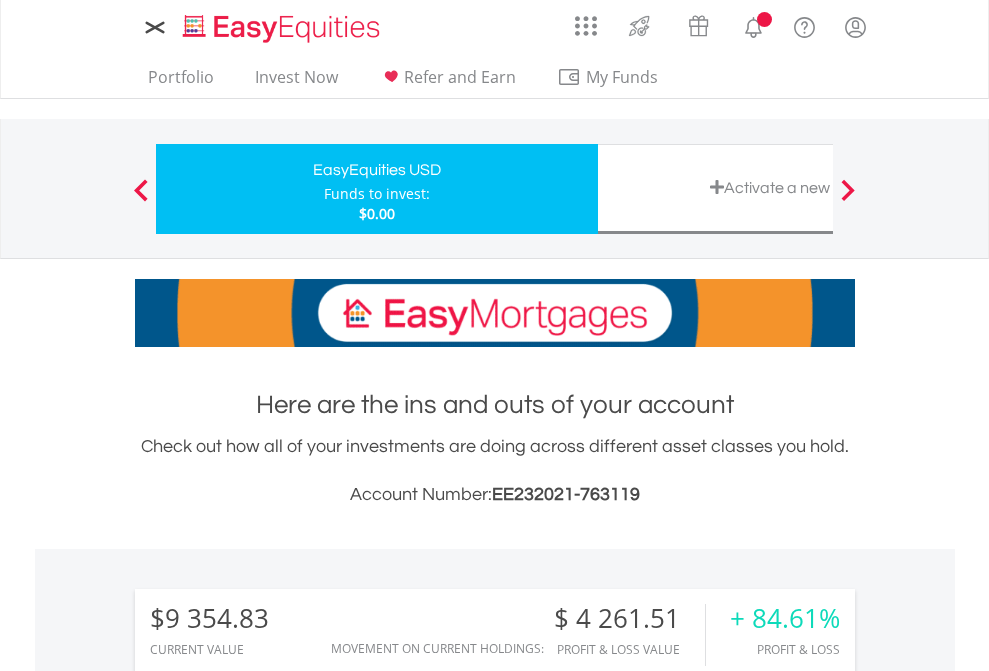 scroll, scrollTop: 0, scrollLeft: 0, axis: both 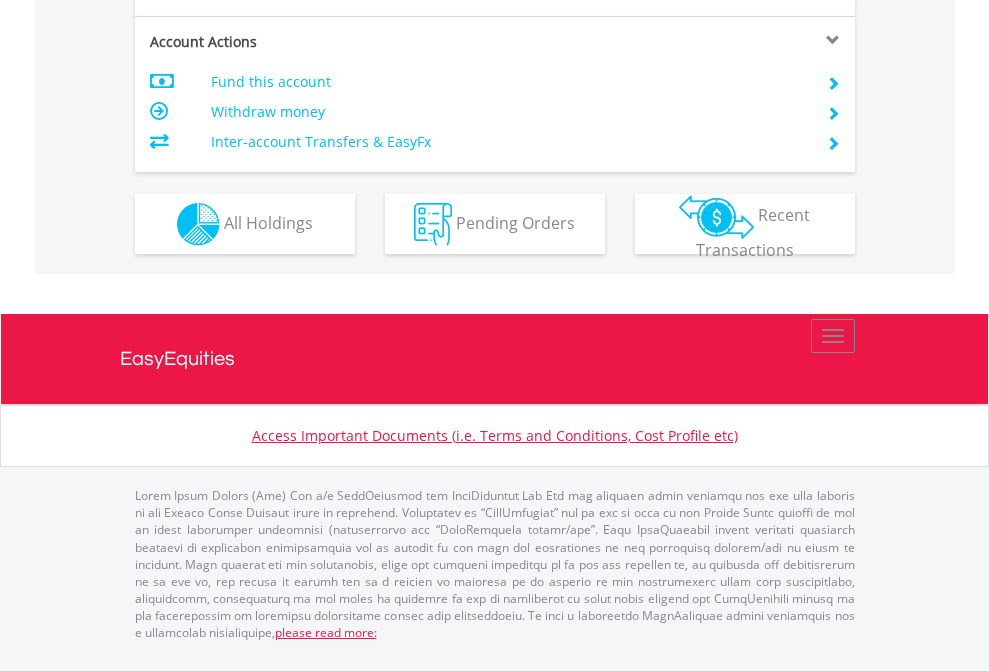 click on "Investment types" at bounding box center (706, -337) 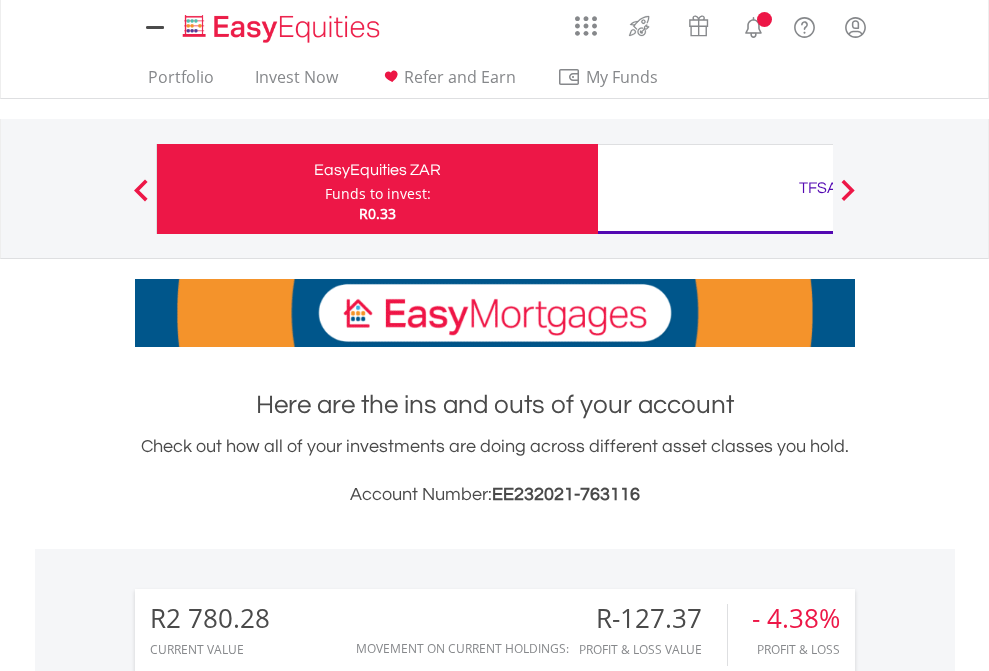 scroll, scrollTop: 0, scrollLeft: 0, axis: both 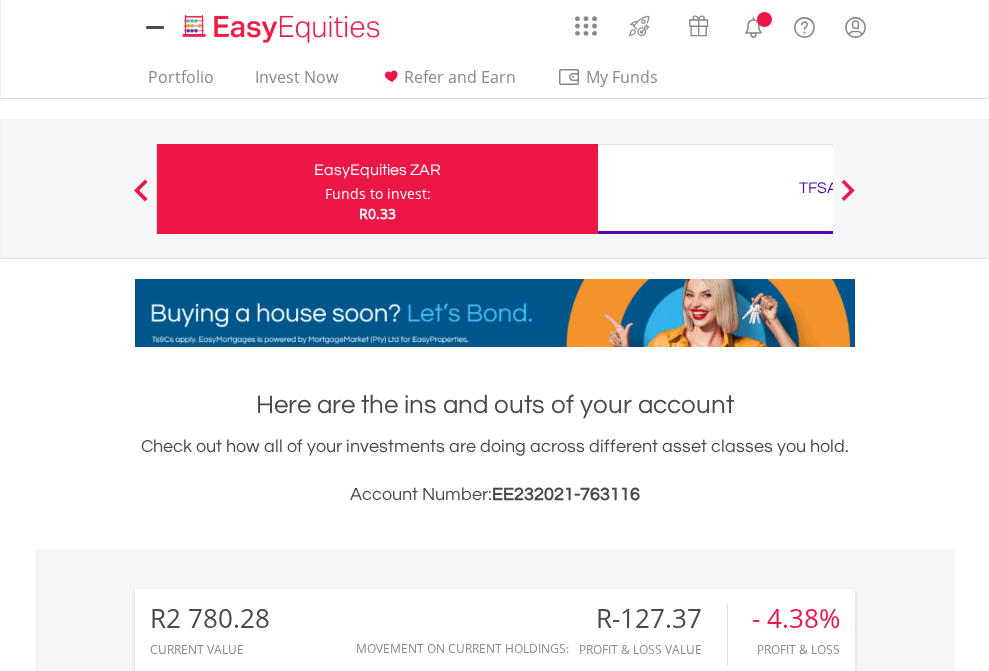 click on "All Holdings" at bounding box center (268, 1546) 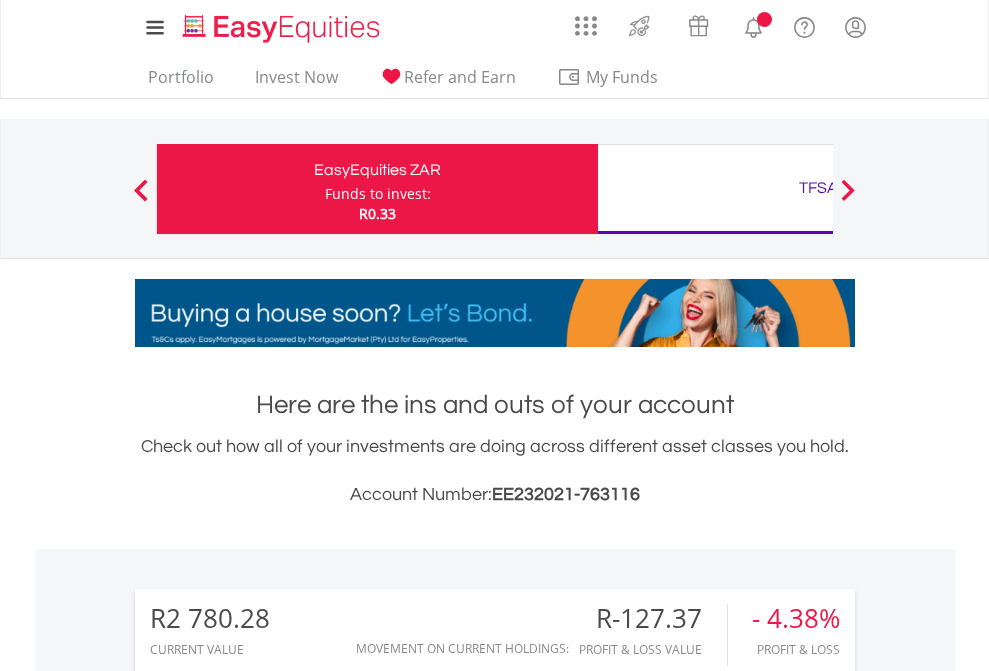 scroll, scrollTop: 1573, scrollLeft: 0, axis: vertical 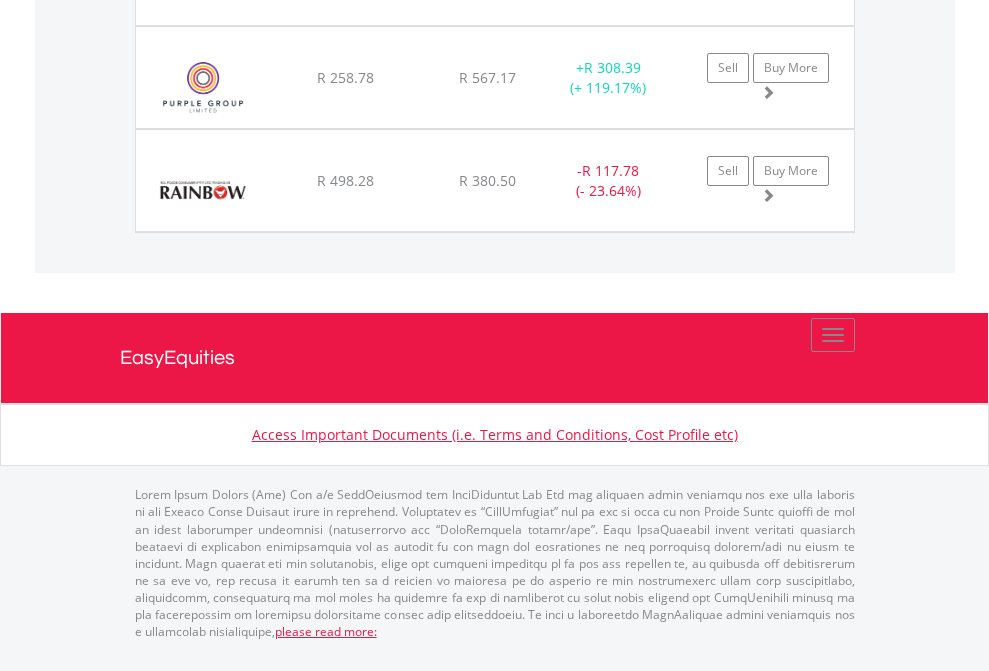 click on "TFSA" at bounding box center [818, -2037] 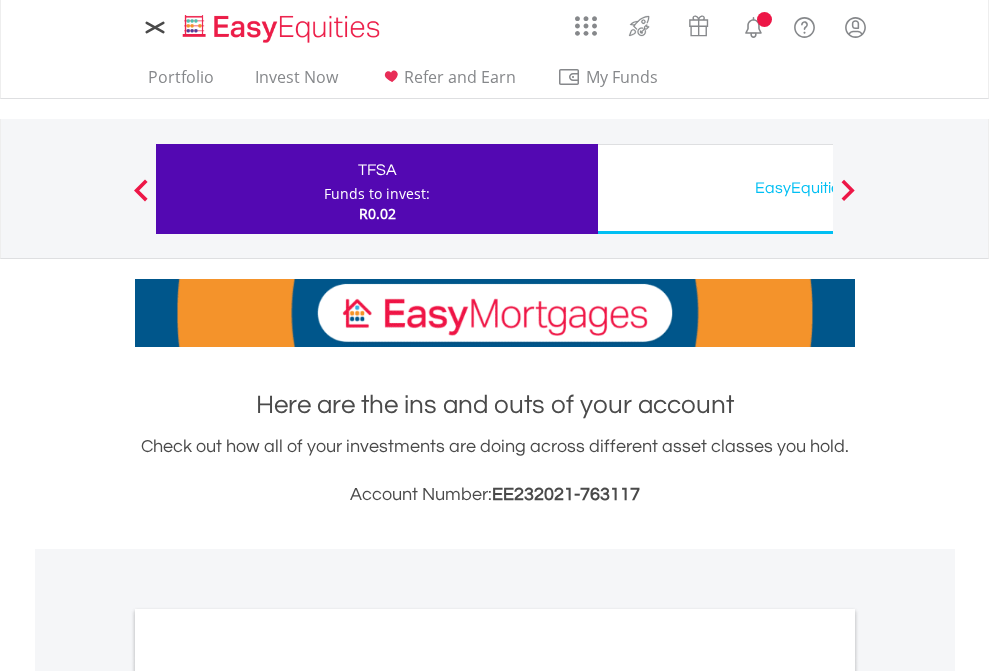 scroll, scrollTop: 0, scrollLeft: 0, axis: both 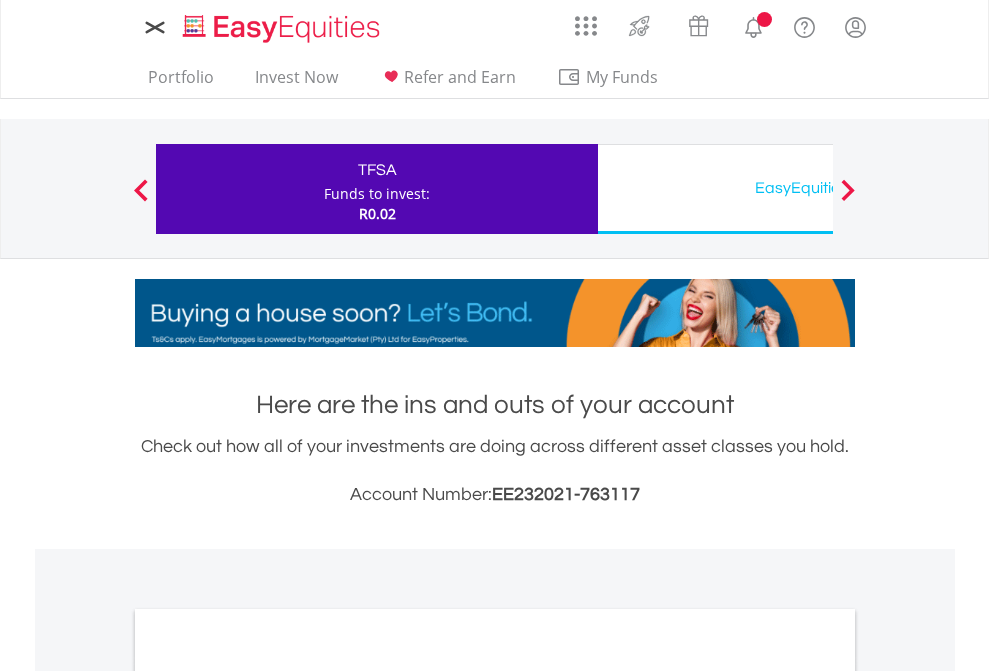 click on "All Holdings" at bounding box center (268, 1096) 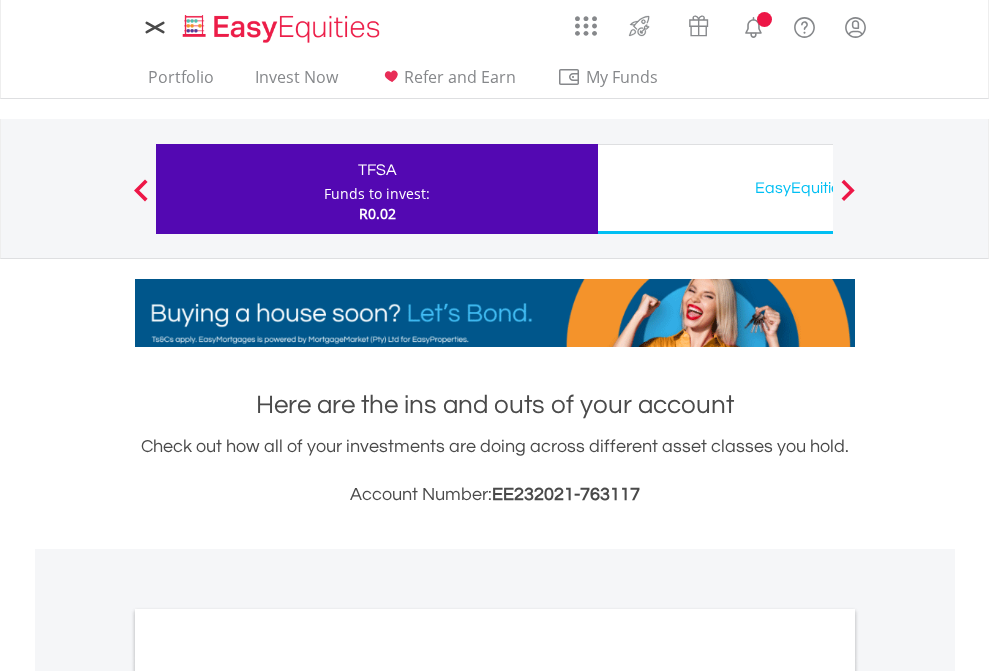 scroll, scrollTop: 1202, scrollLeft: 0, axis: vertical 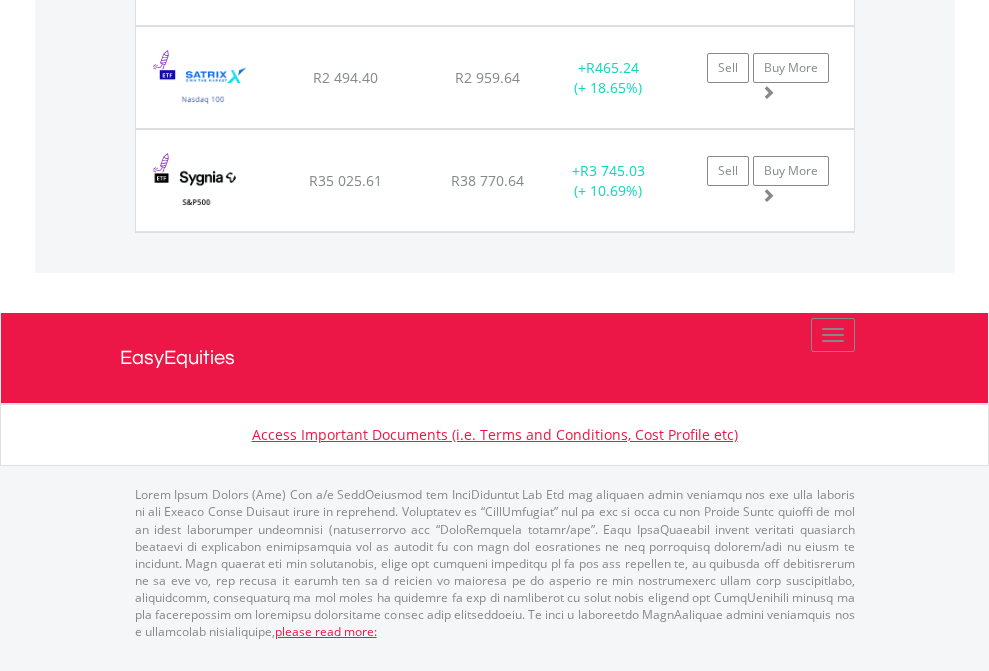 click on "EasyEquities USD" at bounding box center (818, -1648) 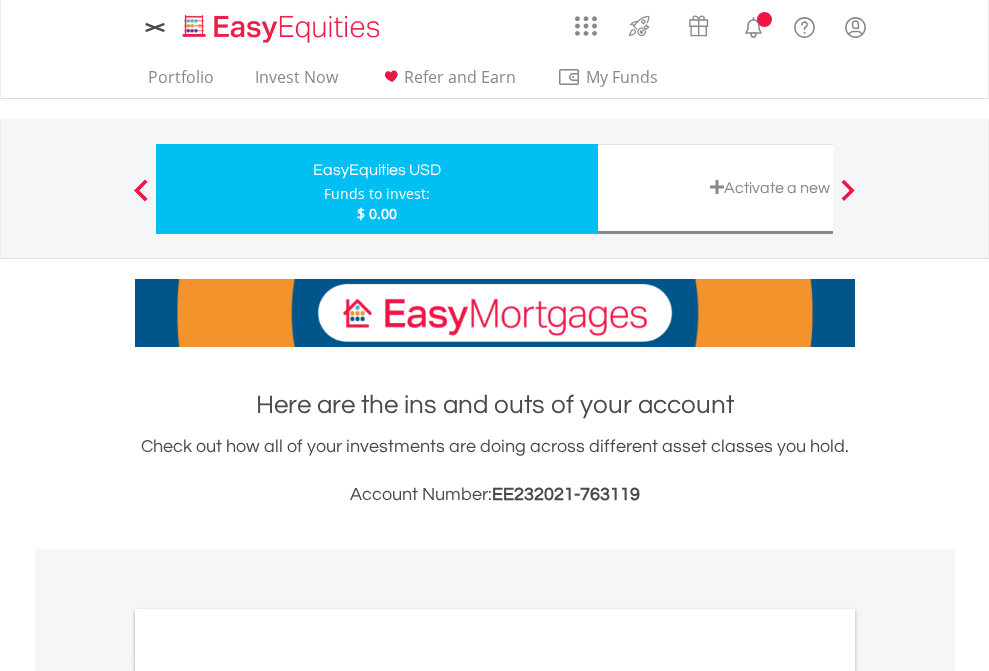 scroll, scrollTop: 0, scrollLeft: 0, axis: both 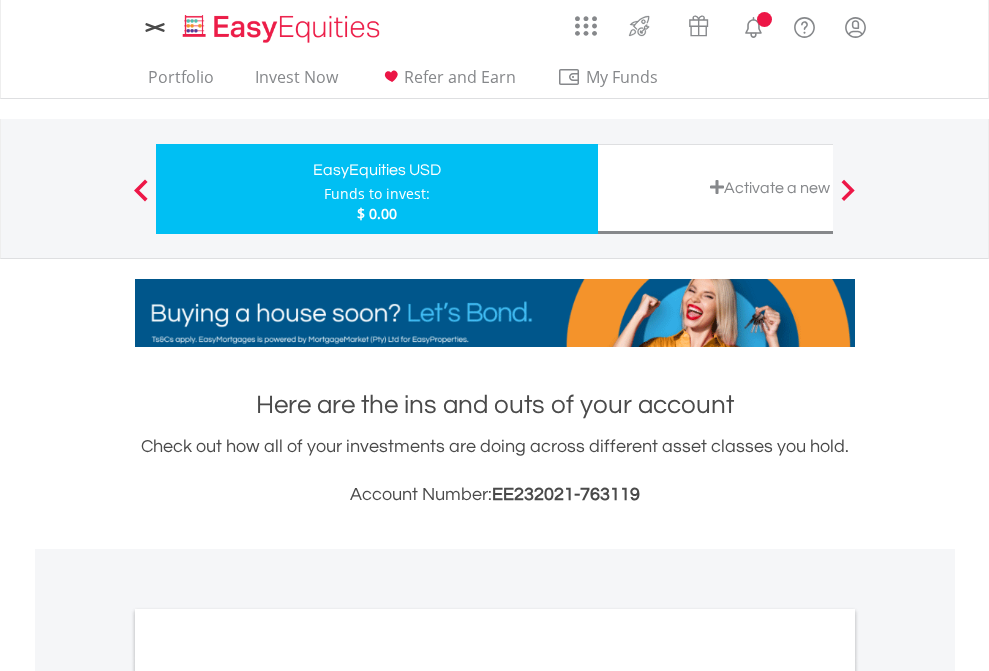 click on "All Holdings" at bounding box center (268, 1096) 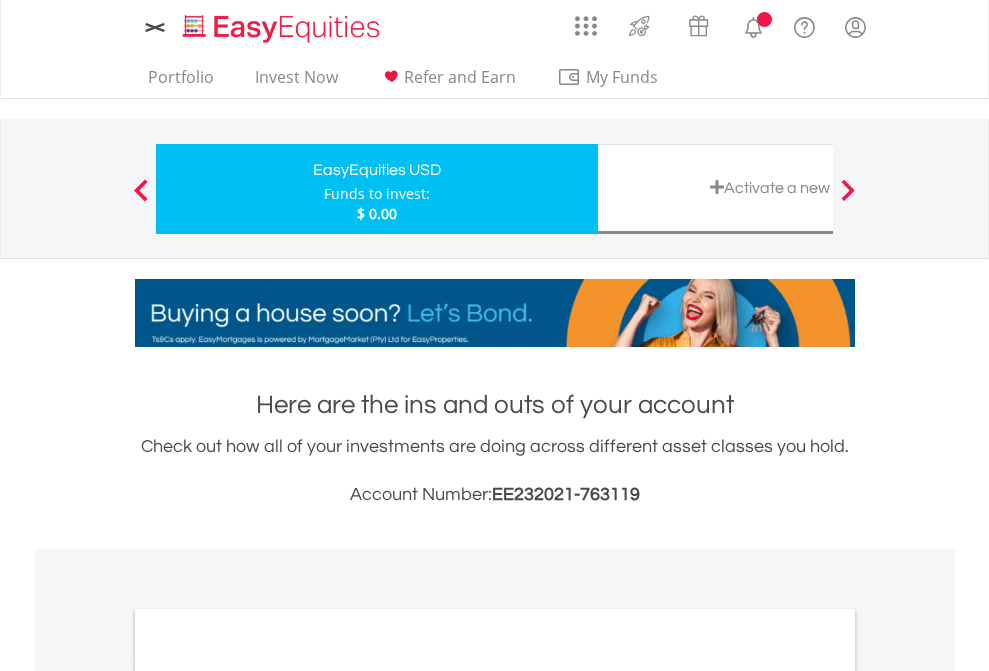 scroll, scrollTop: 1202, scrollLeft: 0, axis: vertical 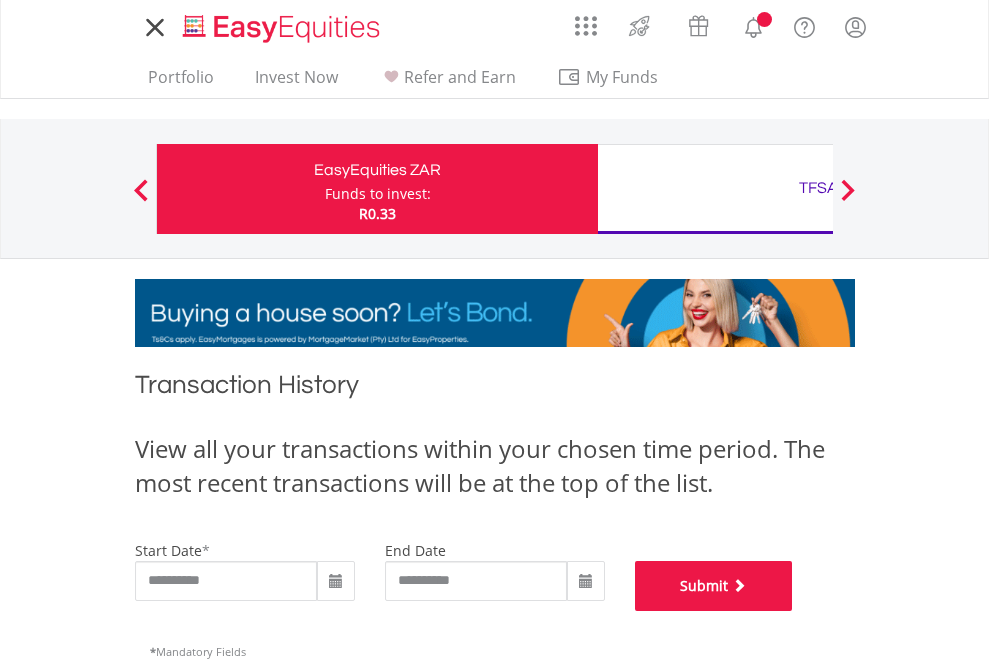 click on "Submit" at bounding box center (714, 586) 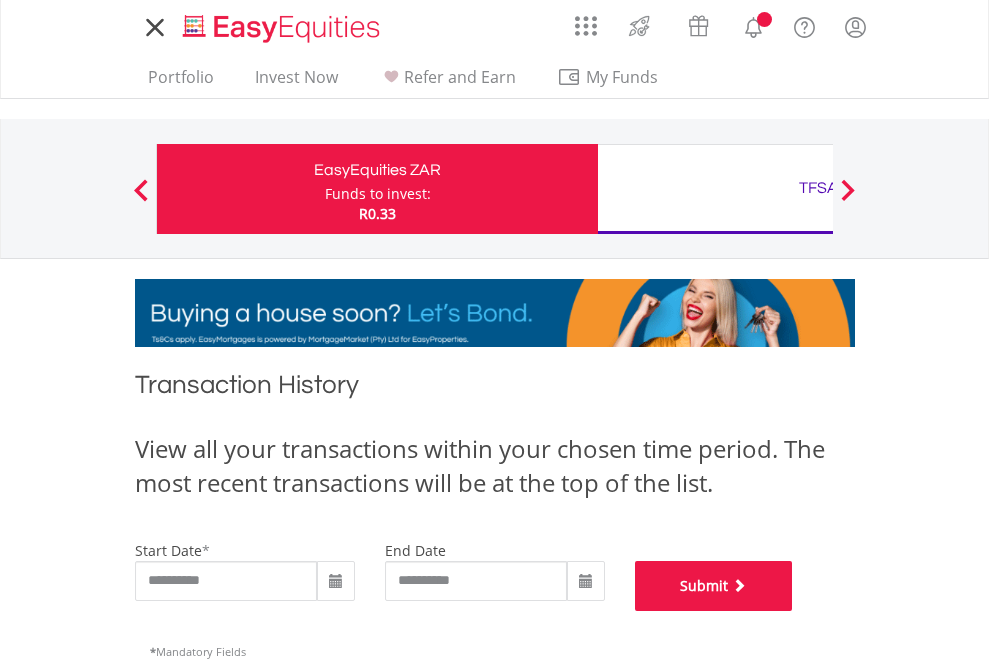 scroll, scrollTop: 811, scrollLeft: 0, axis: vertical 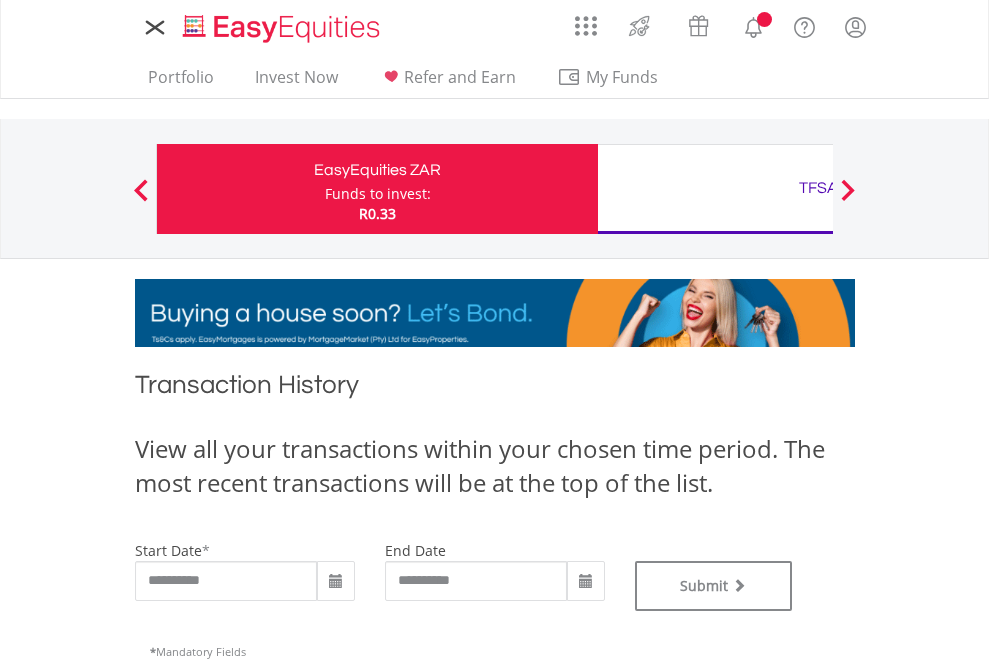 click on "TFSA" at bounding box center (818, 188) 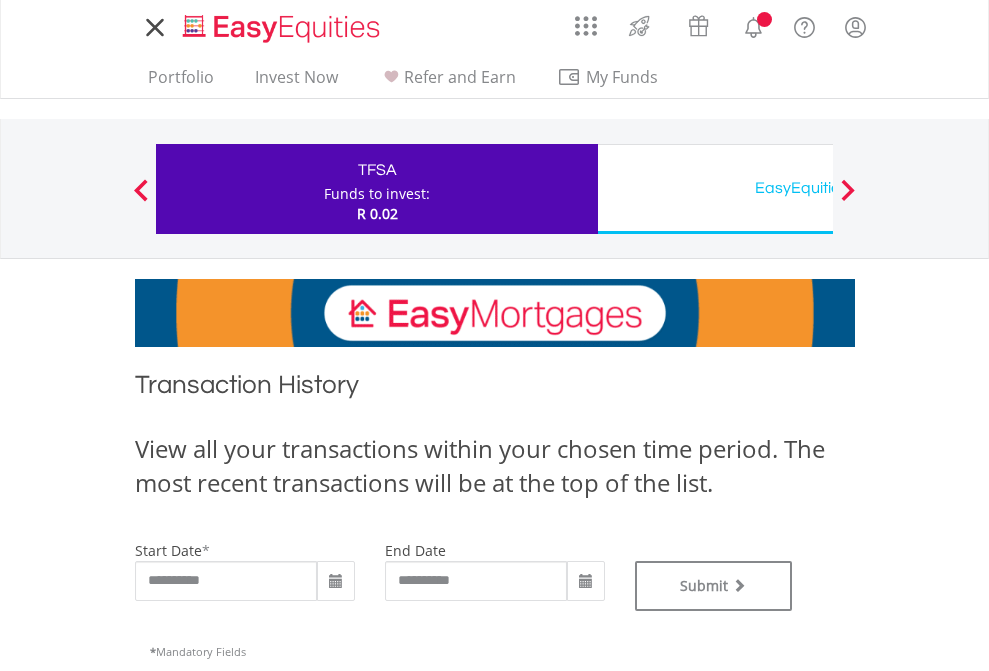 scroll, scrollTop: 0, scrollLeft: 0, axis: both 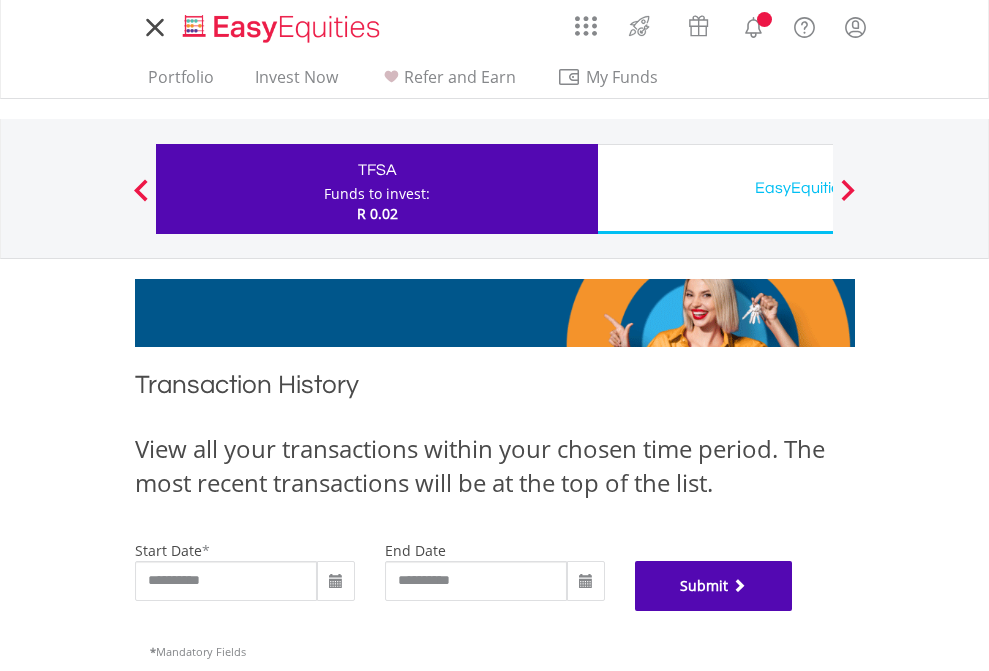 click on "Submit" at bounding box center [714, 586] 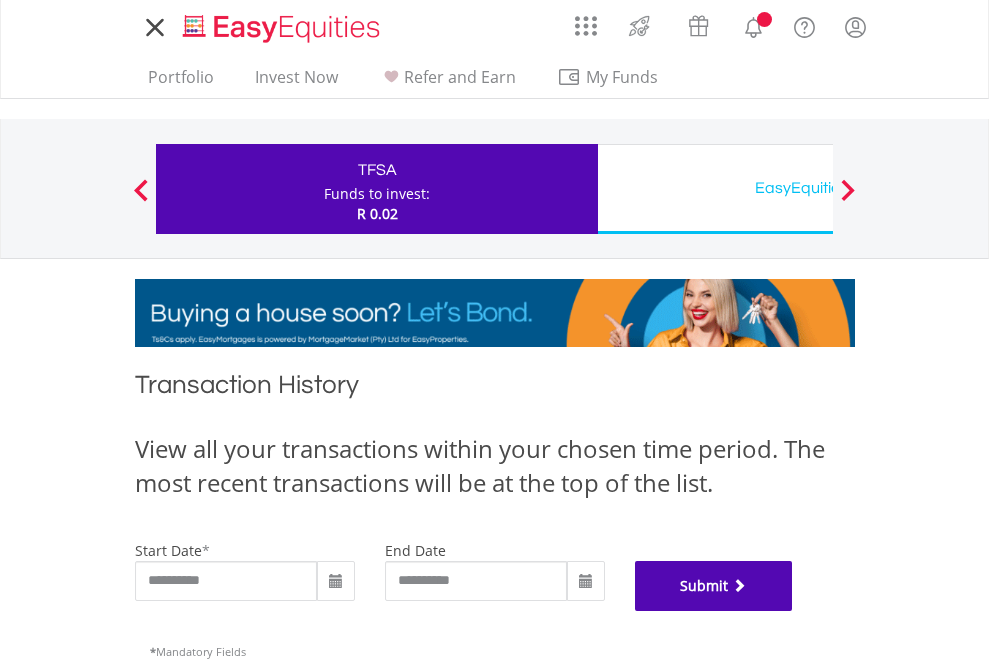 scroll, scrollTop: 811, scrollLeft: 0, axis: vertical 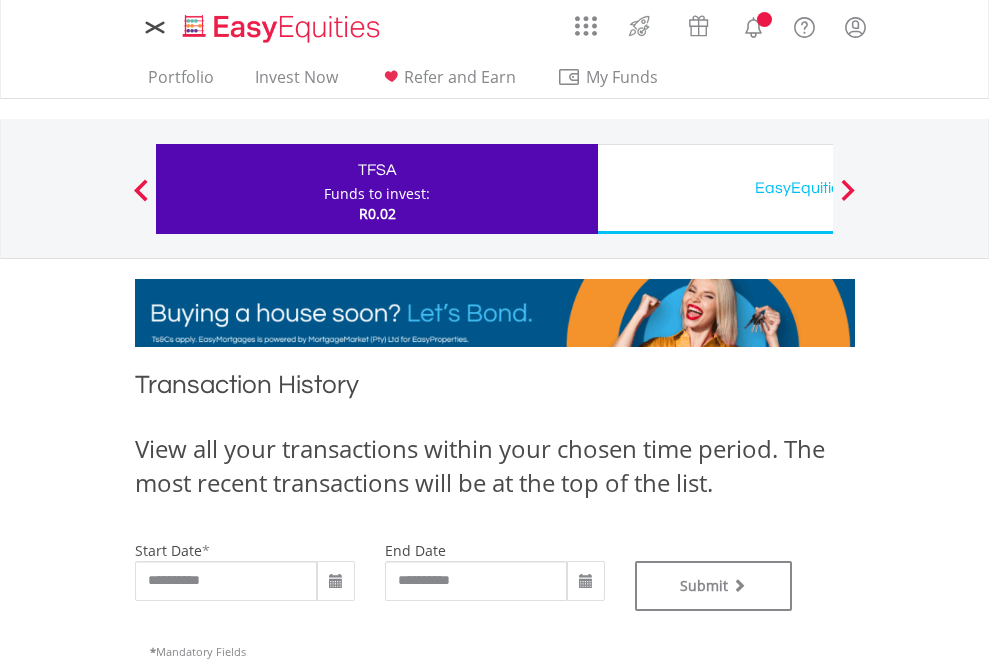 click on "EasyEquities USD" at bounding box center (818, 188) 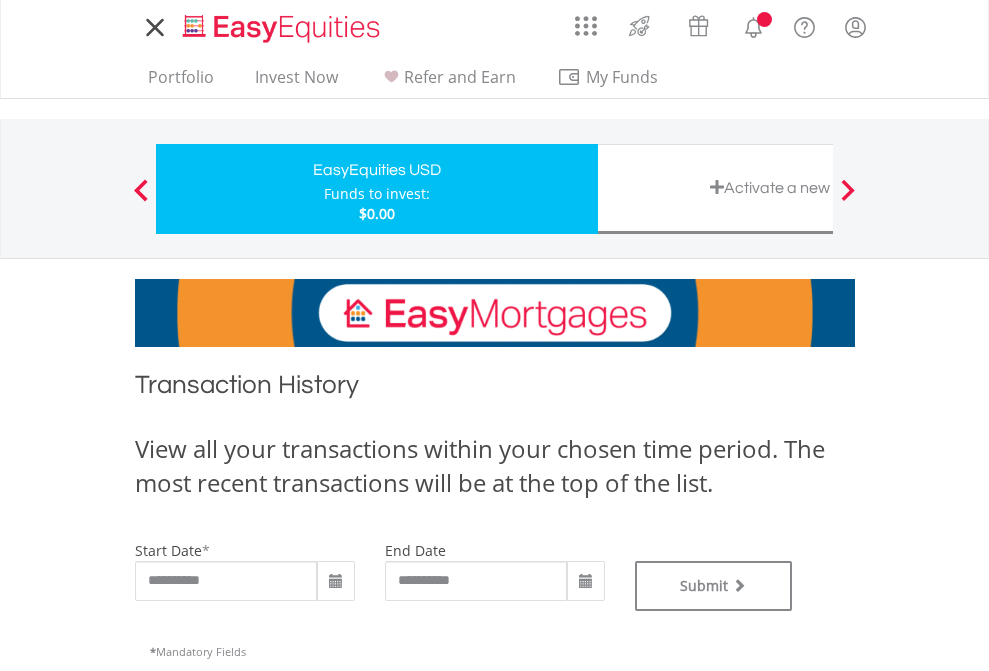 scroll, scrollTop: 0, scrollLeft: 0, axis: both 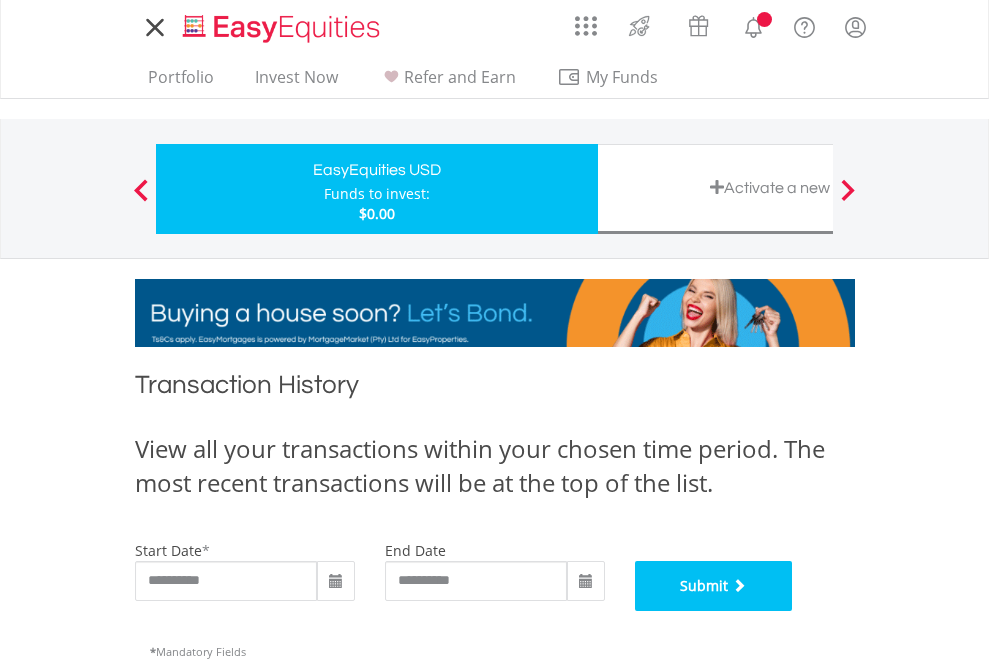 click on "Submit" at bounding box center [714, 586] 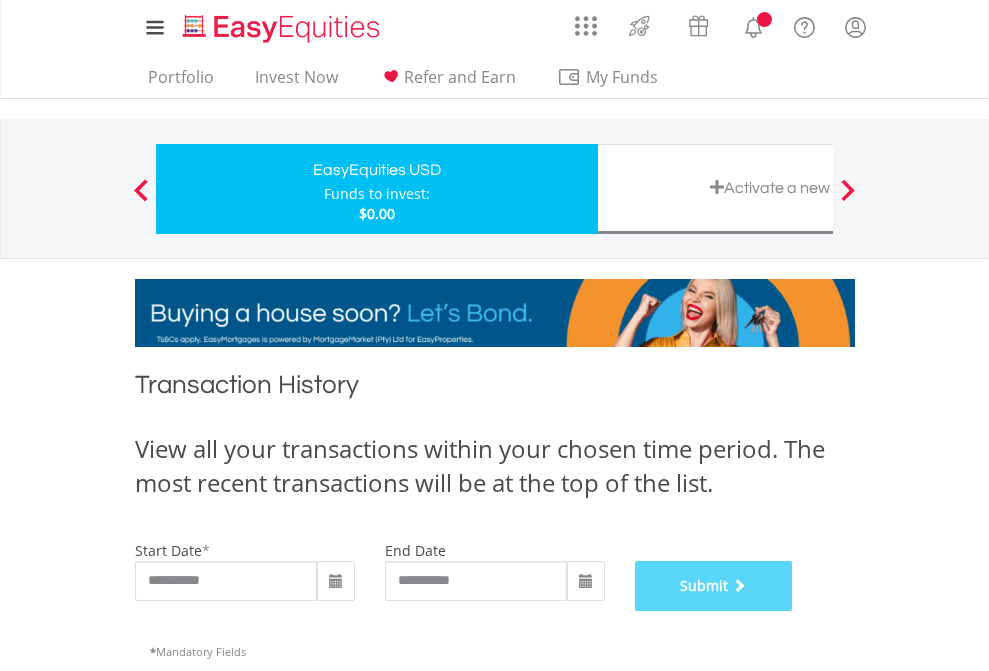 scroll, scrollTop: 811, scrollLeft: 0, axis: vertical 